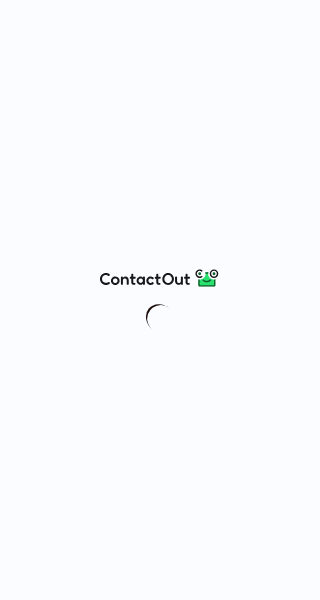 scroll, scrollTop: 0, scrollLeft: 0, axis: both 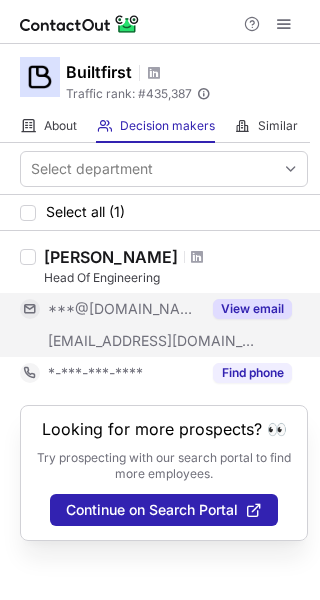 click on "View email" at bounding box center (252, 309) 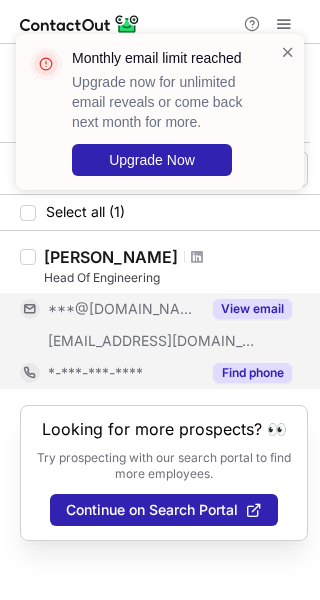 click on "Find phone" at bounding box center (252, 373) 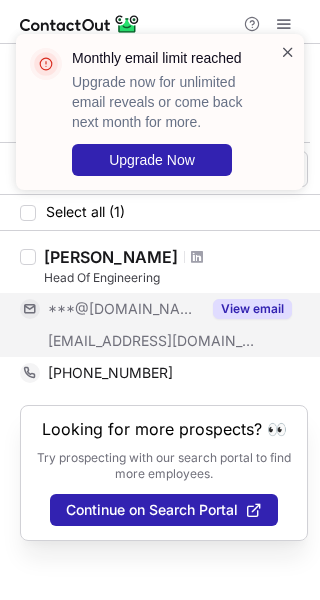 click at bounding box center (288, 52) 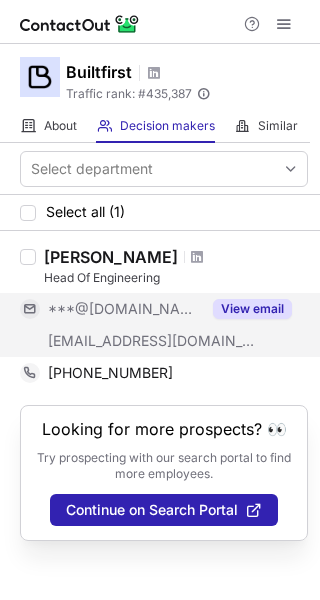click on "Monthly email limit reached Upgrade now for unlimited email reveals or come back next month for more. Upgrade Now" at bounding box center [160, 112] 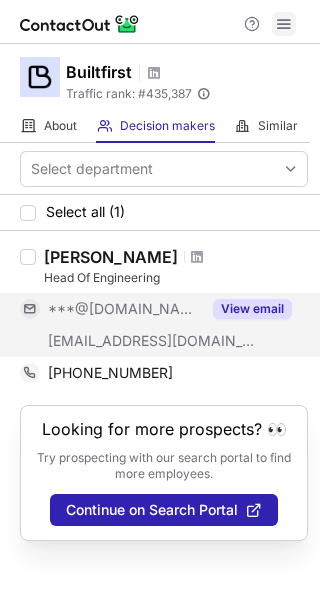 click at bounding box center (284, 24) 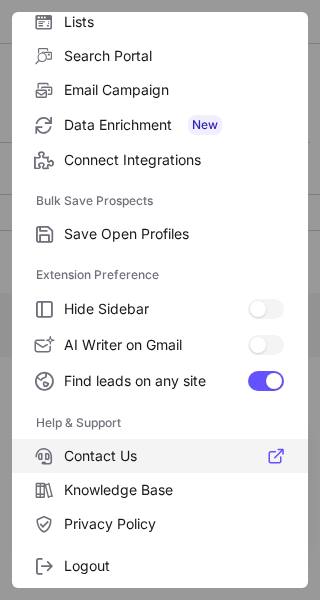 scroll, scrollTop: 232, scrollLeft: 0, axis: vertical 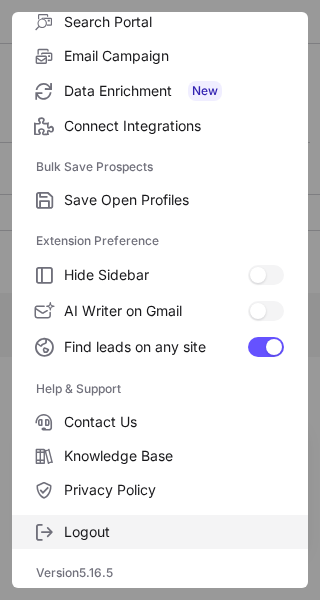 click on "Logout" at bounding box center [174, 532] 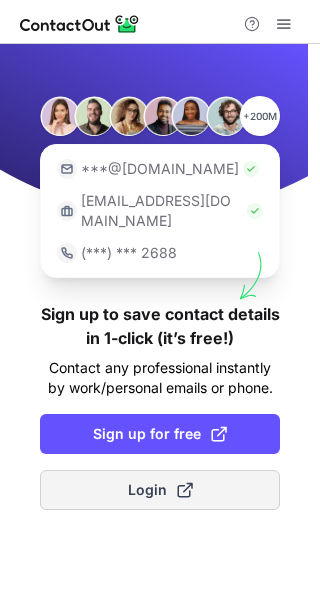 click on "Login" at bounding box center (160, 490) 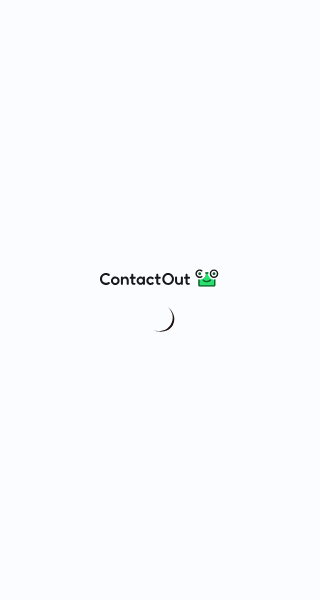scroll, scrollTop: 0, scrollLeft: 0, axis: both 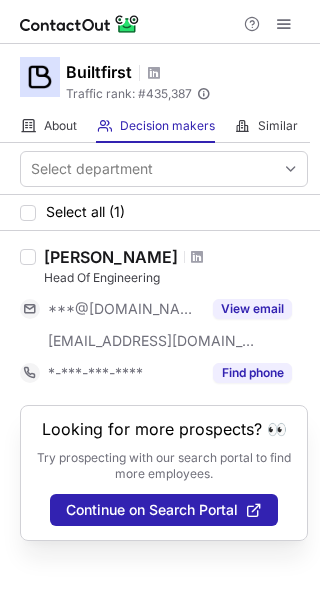 click at bounding box center [268, 24] 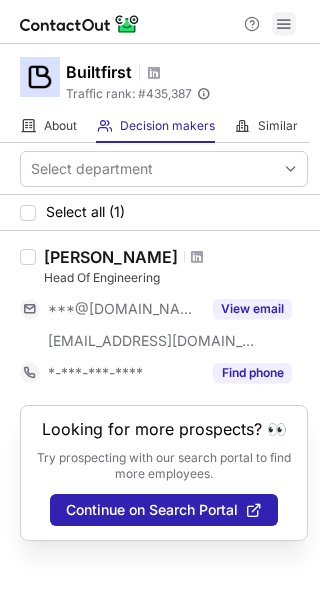 click at bounding box center (284, 24) 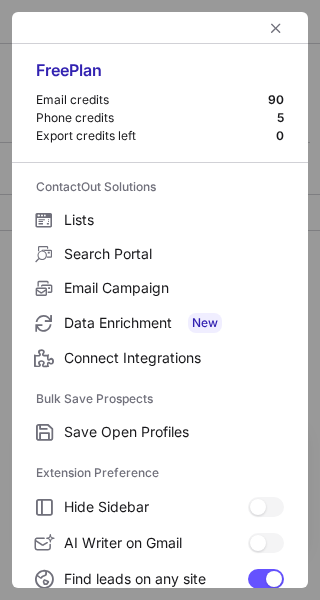 click at bounding box center (160, 28) 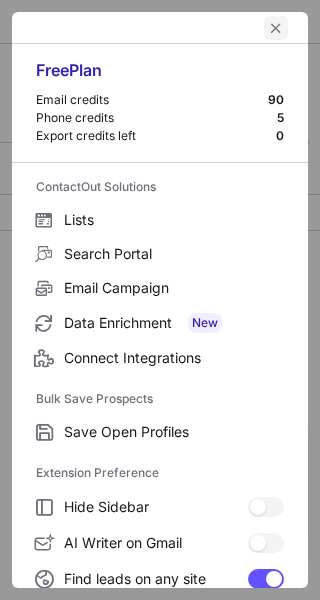 click at bounding box center (276, 28) 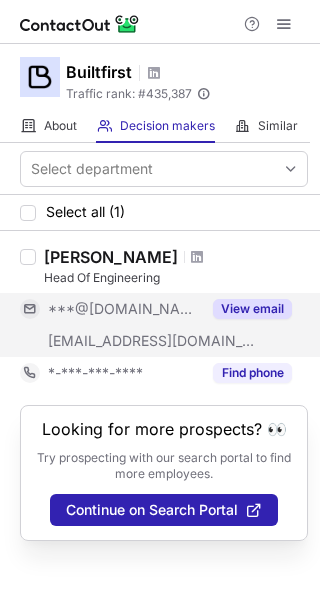 click on "View email" at bounding box center [252, 309] 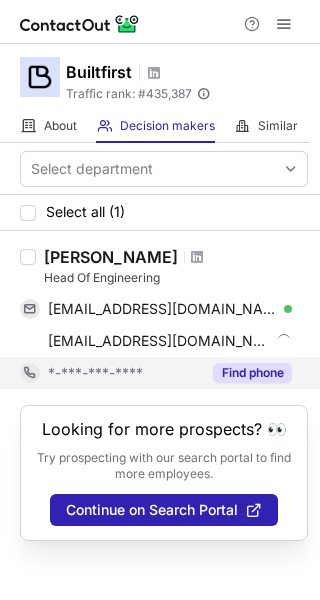 click on "Find phone" at bounding box center [252, 373] 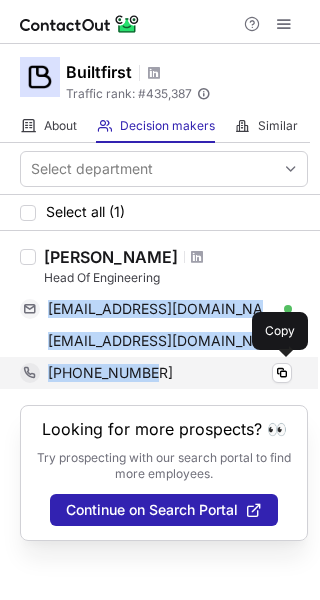 drag, startPoint x: 42, startPoint y: 302, endPoint x: 147, endPoint y: 380, distance: 130.80138 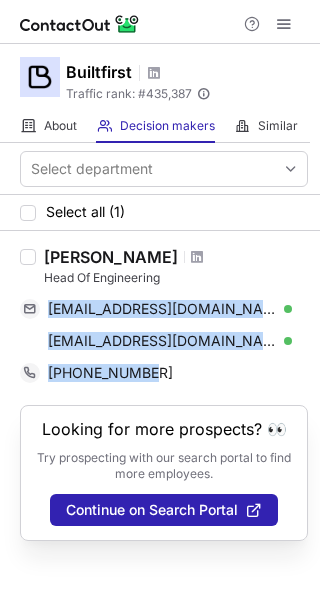 copy on "jailengarcia@gmail.com Verified Copy jailen@builtfirst.com Verified Copy +59893999116" 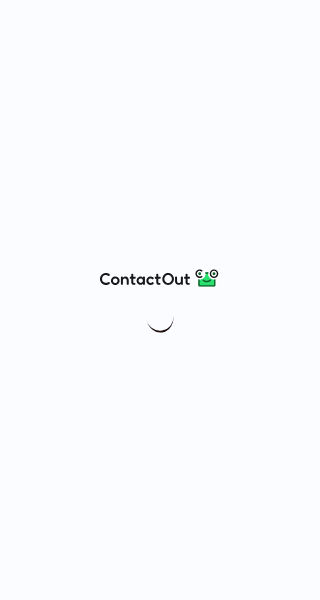 scroll, scrollTop: 0, scrollLeft: 0, axis: both 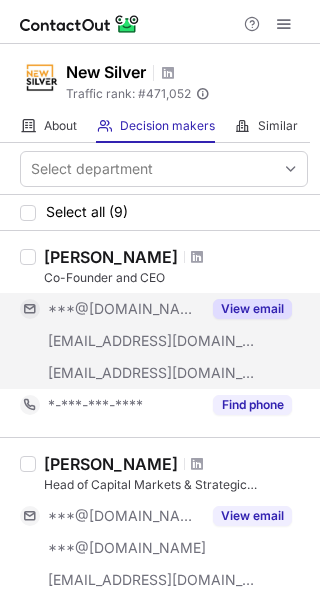 click on "View email" at bounding box center (252, 309) 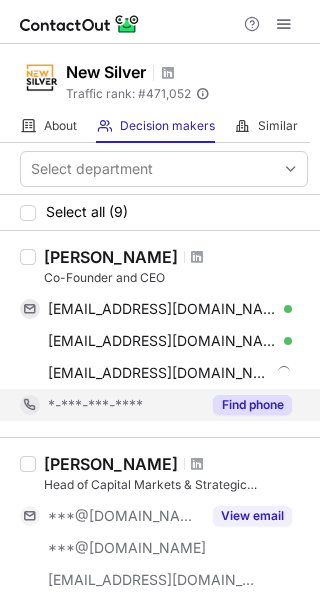 click on "Find phone" at bounding box center (246, 405) 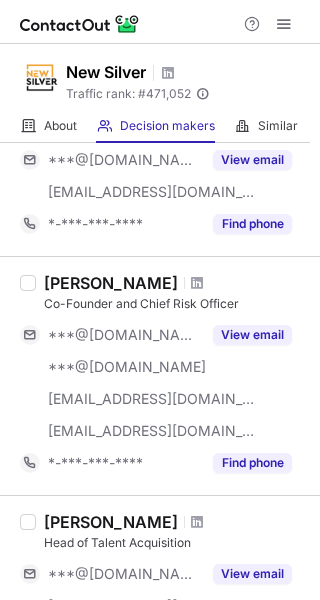 scroll, scrollTop: 551, scrollLeft: 0, axis: vertical 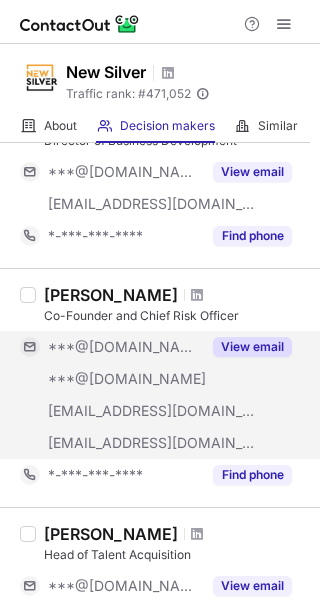 click on "View email" at bounding box center [252, 347] 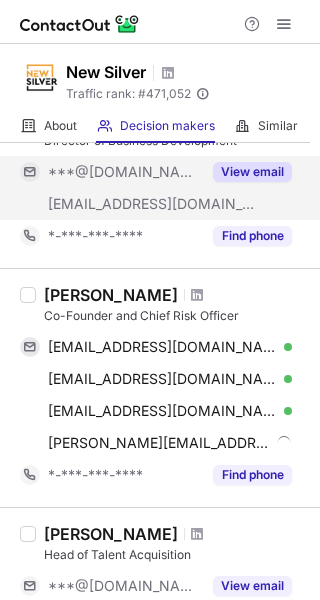 click on "View email" at bounding box center (252, 172) 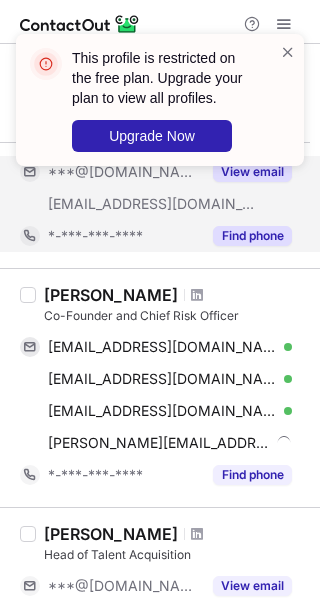 click on "Find phone" at bounding box center (246, 236) 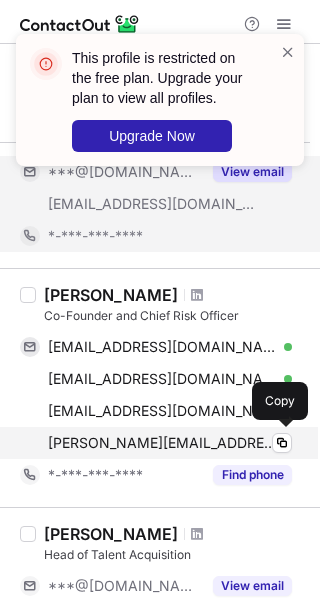 click on "alex@newsilver.com Verified" at bounding box center [170, 443] 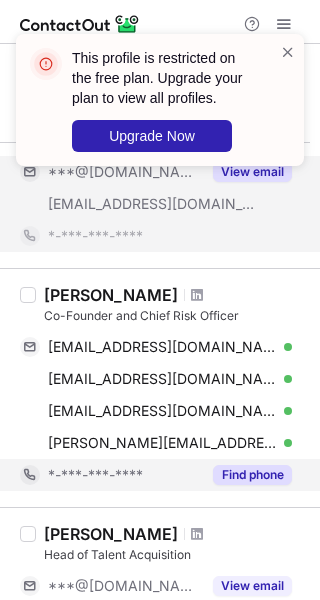 click on "Find phone" at bounding box center (246, 475) 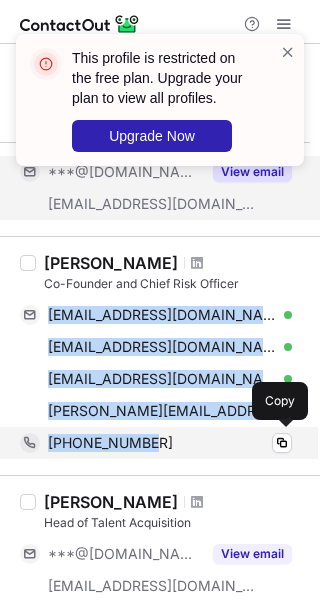 drag, startPoint x: 41, startPoint y: 307, endPoint x: 150, endPoint y: 444, distance: 175.07141 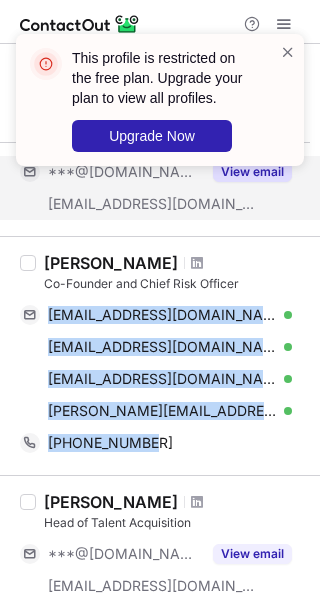 copy on "alex000067@gmail.com Verified Copy alex_067@yahoo.com Verified Copy audolf@ntplx.net Verified Copy alex@newsilver.com Verified Copy +18602505805" 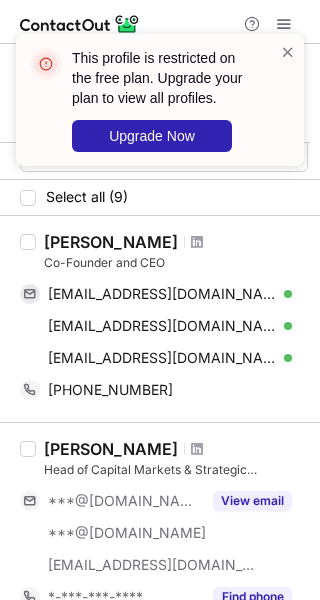 scroll, scrollTop: 0, scrollLeft: 0, axis: both 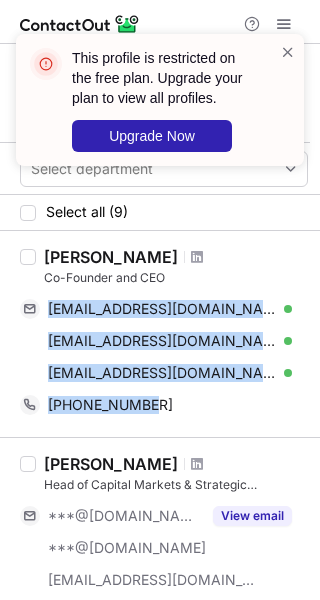 drag, startPoint x: 46, startPoint y: 303, endPoint x: 225, endPoint y: 461, distance: 238.7572 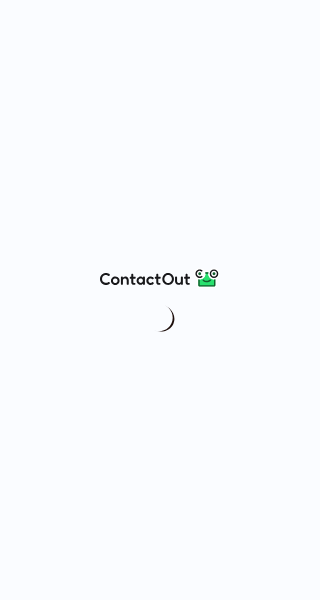 scroll, scrollTop: 0, scrollLeft: 0, axis: both 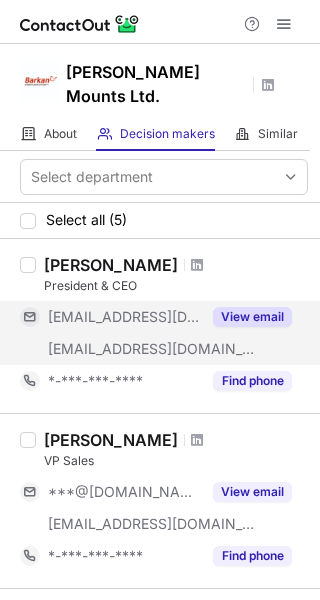 click on "View email" at bounding box center (252, 317) 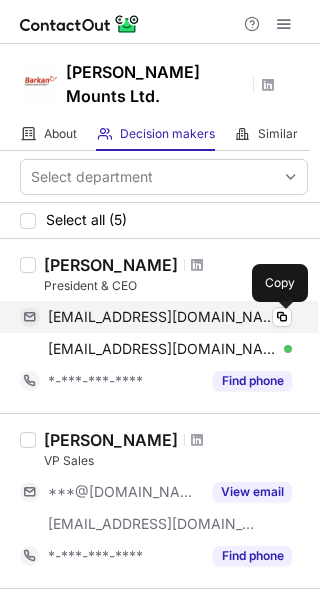 drag, startPoint x: 44, startPoint y: 280, endPoint x: 88, endPoint y: 305, distance: 50.606323 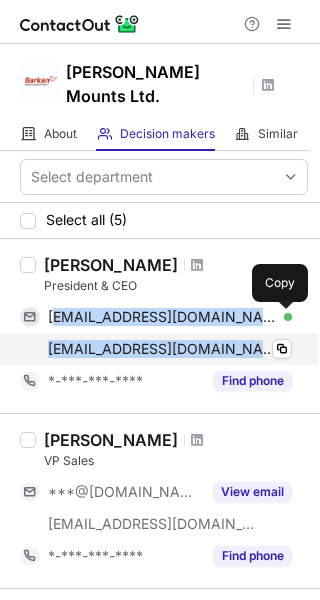 drag, startPoint x: 51, startPoint y: 287, endPoint x: 126, endPoint y: 316, distance: 80.411446 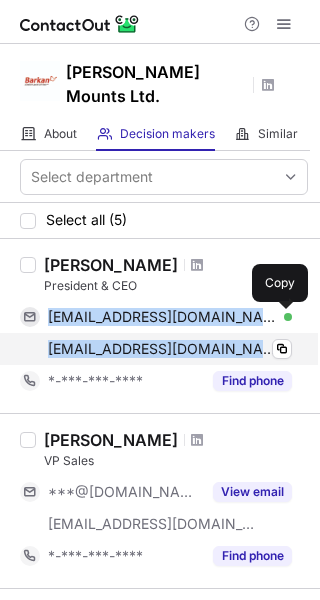 drag, startPoint x: 46, startPoint y: 299, endPoint x: 253, endPoint y: 338, distance: 210.64188 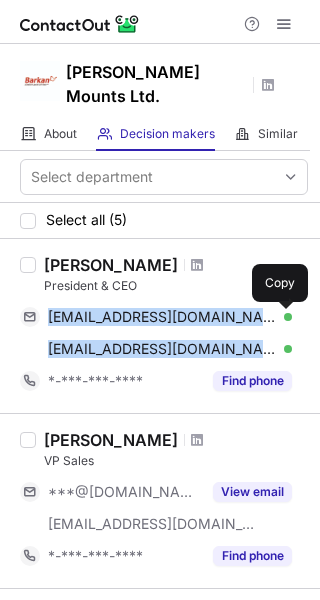 copy on "[EMAIL_ADDRESS][DOMAIN_NAME] Verified Copy [EMAIL_ADDRESS][DOMAIN_NAME]" 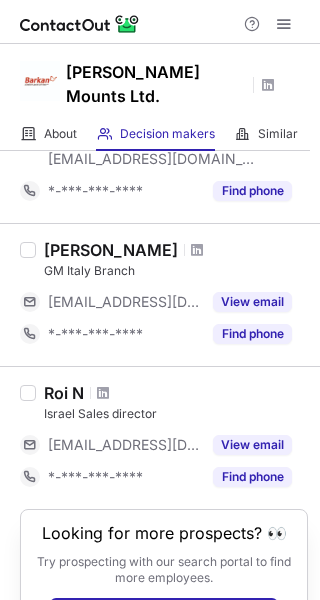 scroll, scrollTop: 576, scrollLeft: 0, axis: vertical 